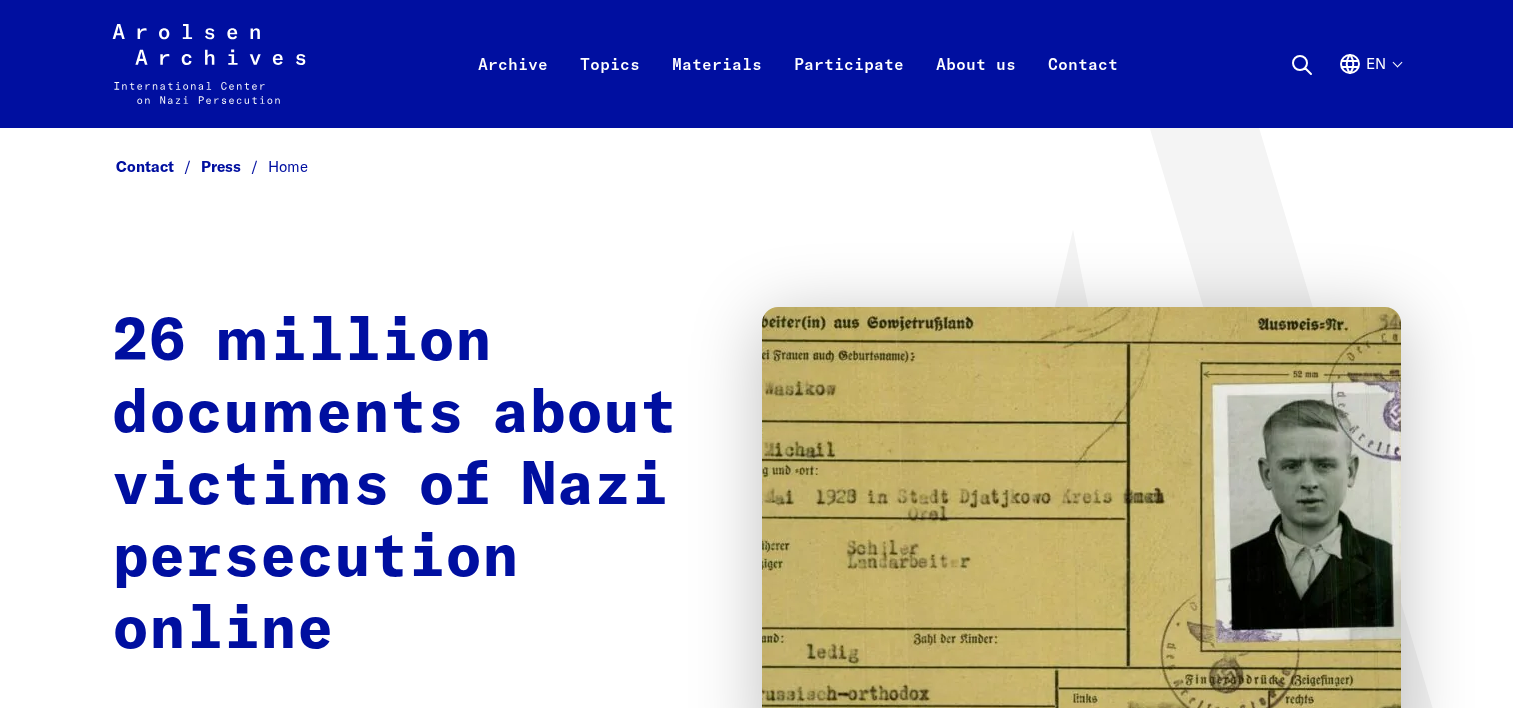 scroll, scrollTop: 0, scrollLeft: 0, axis: both 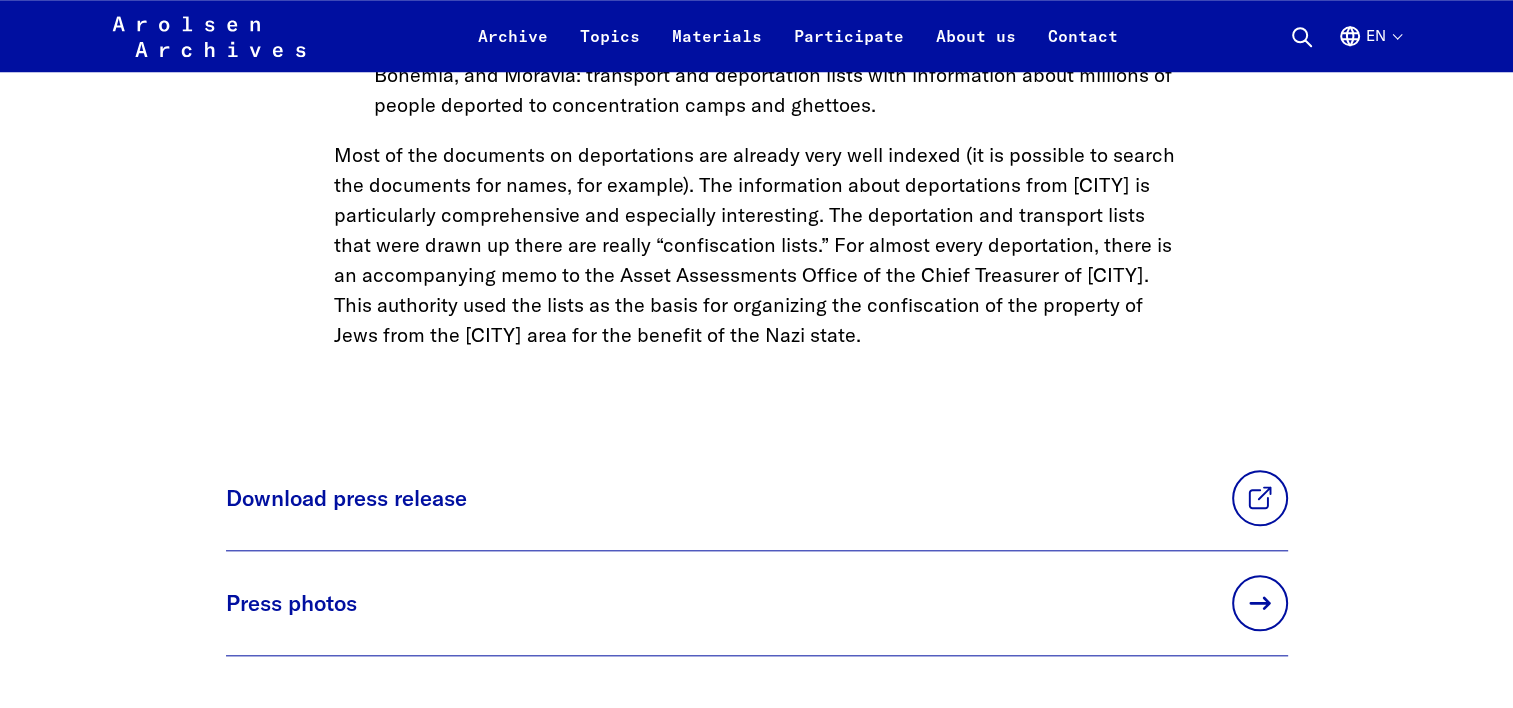 click 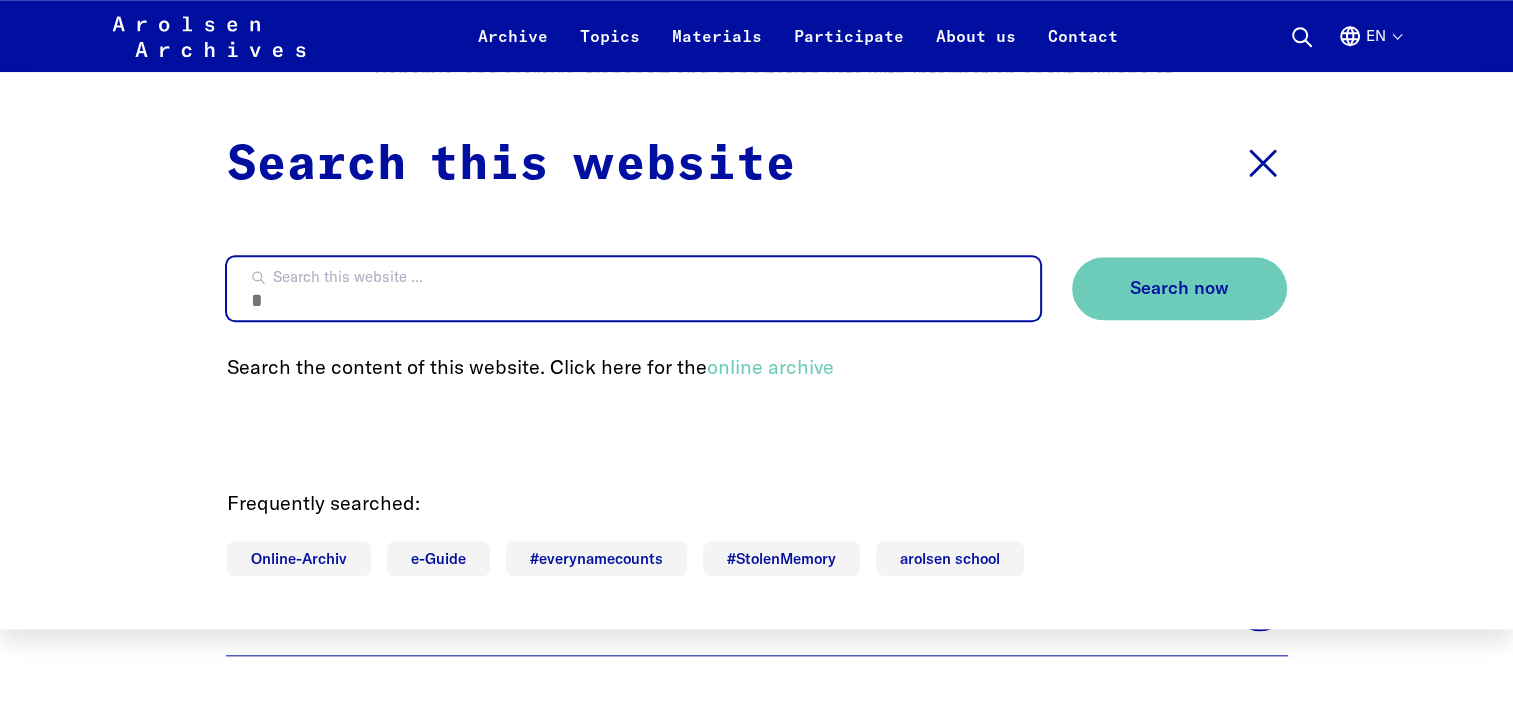 click on "Search this website ..." at bounding box center [633, 288] 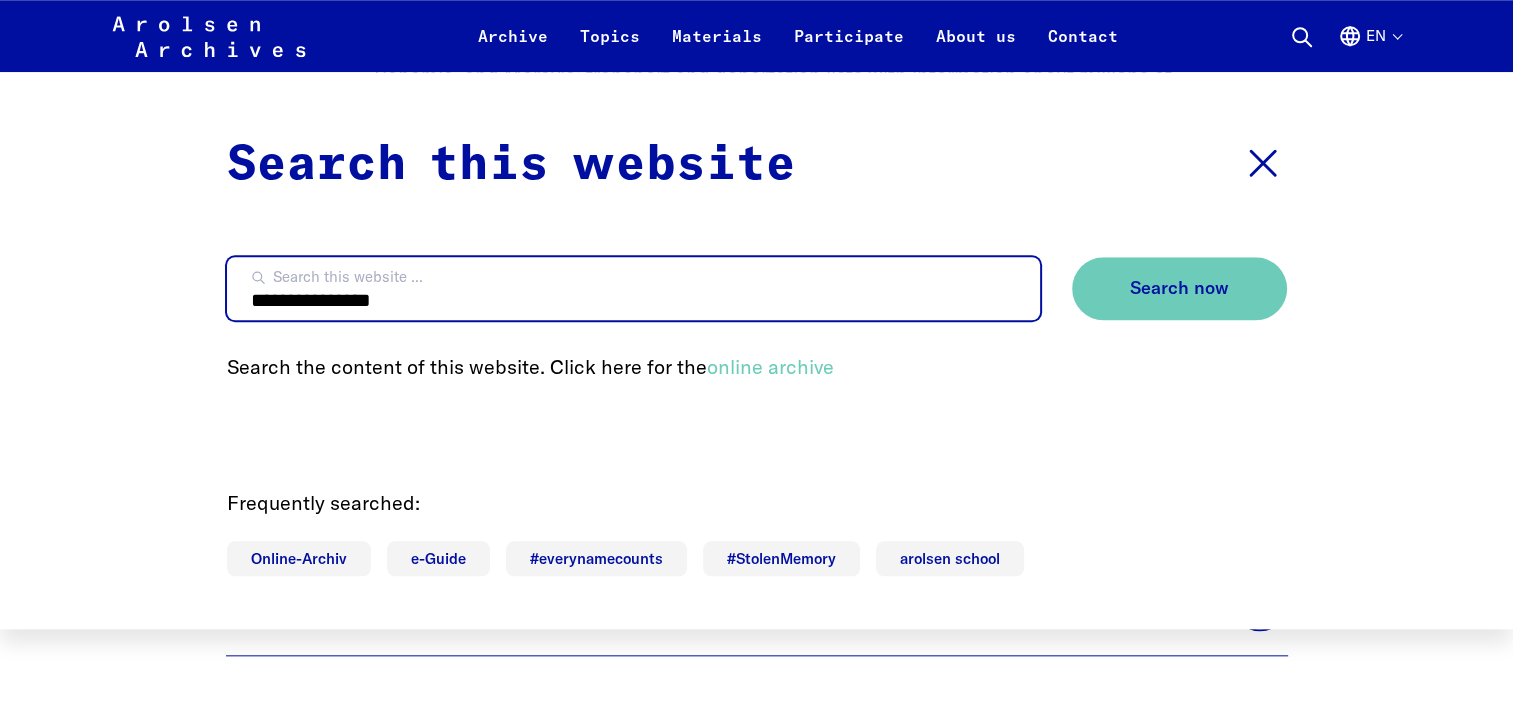 click on "**********" at bounding box center (633, 288) 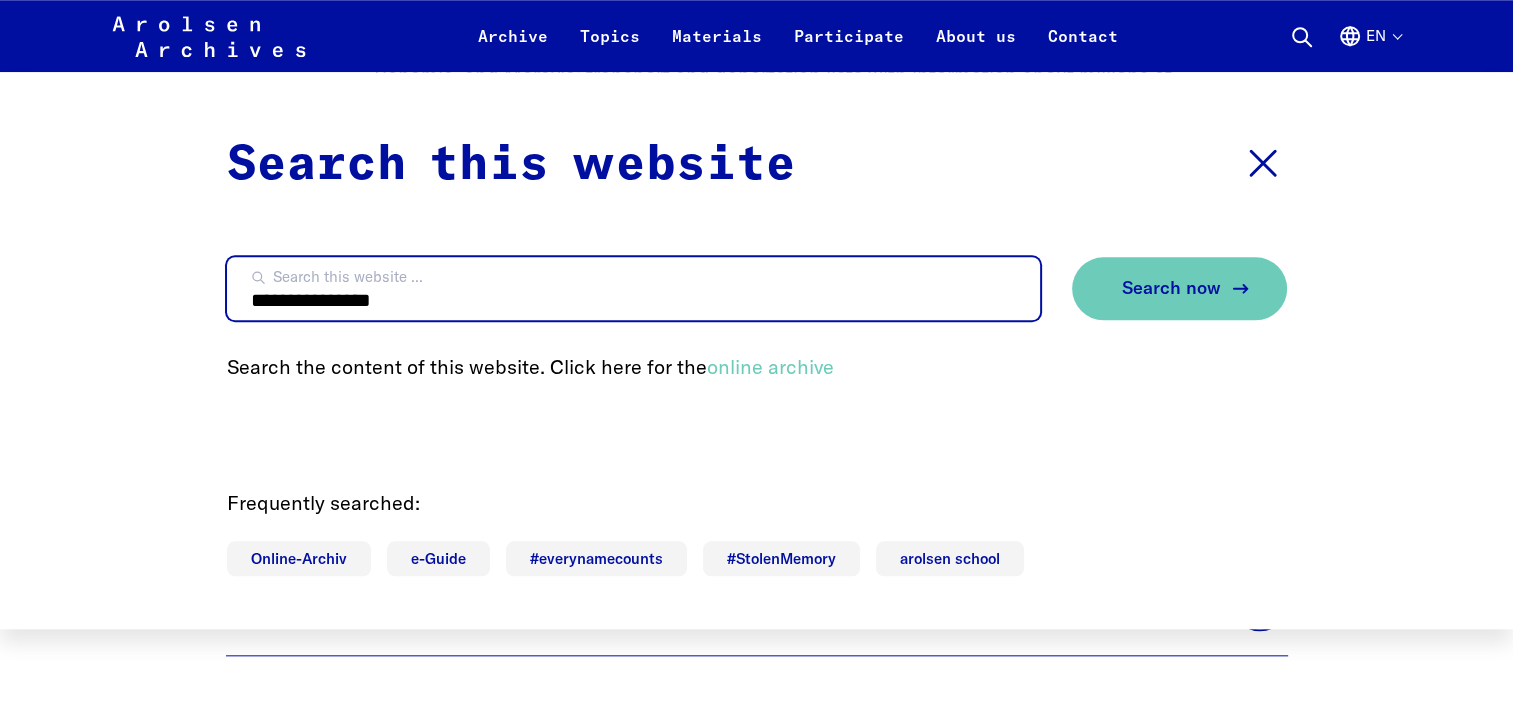 type on "**********" 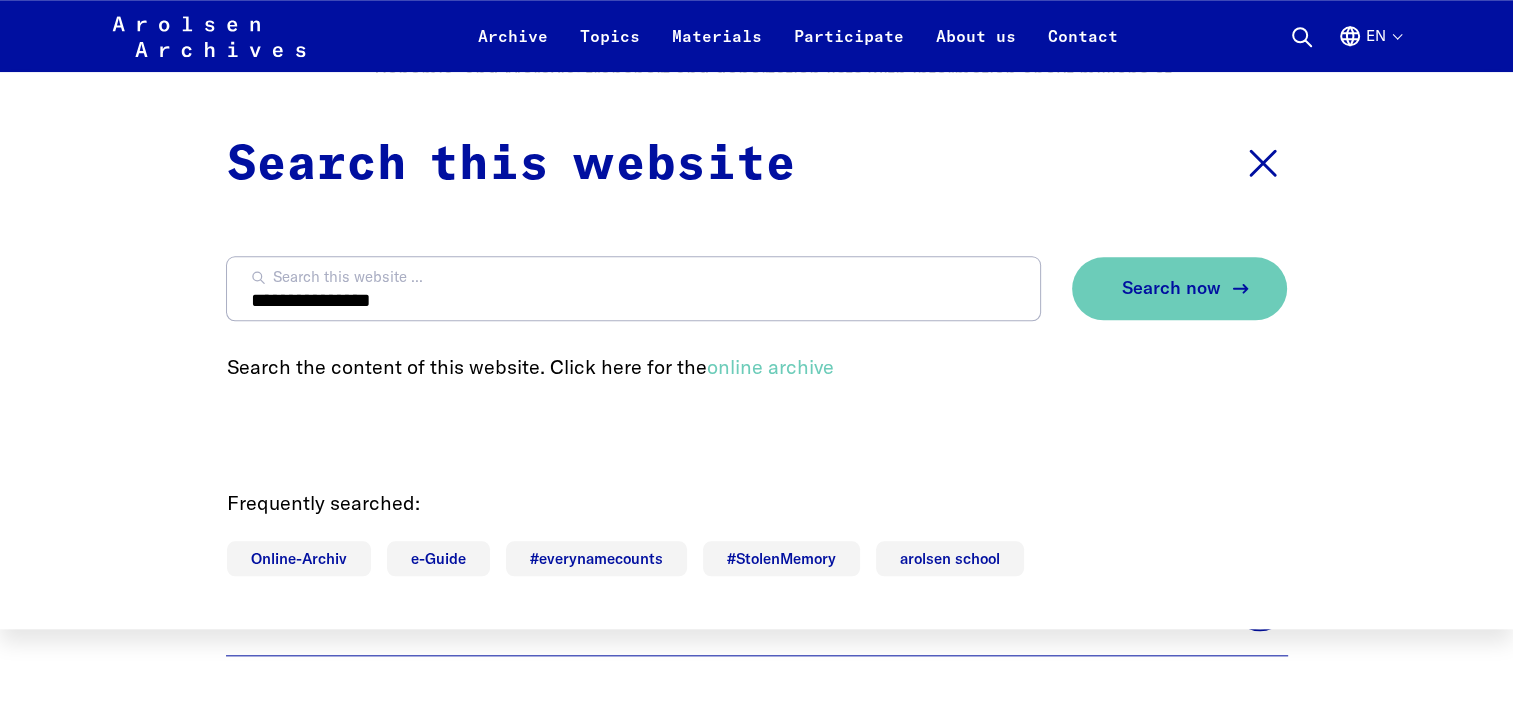 click on "Search now" at bounding box center (1179, 288) 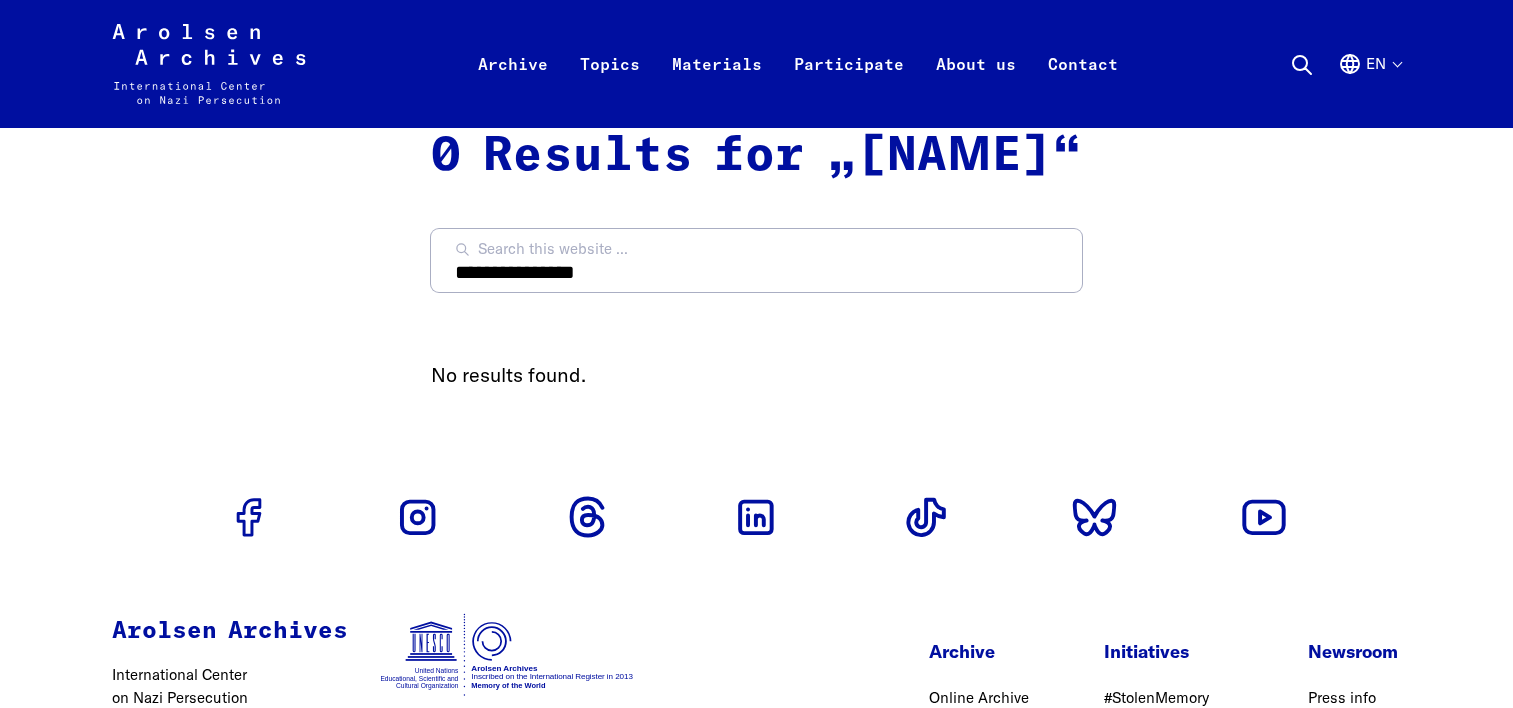 scroll, scrollTop: 0, scrollLeft: 0, axis: both 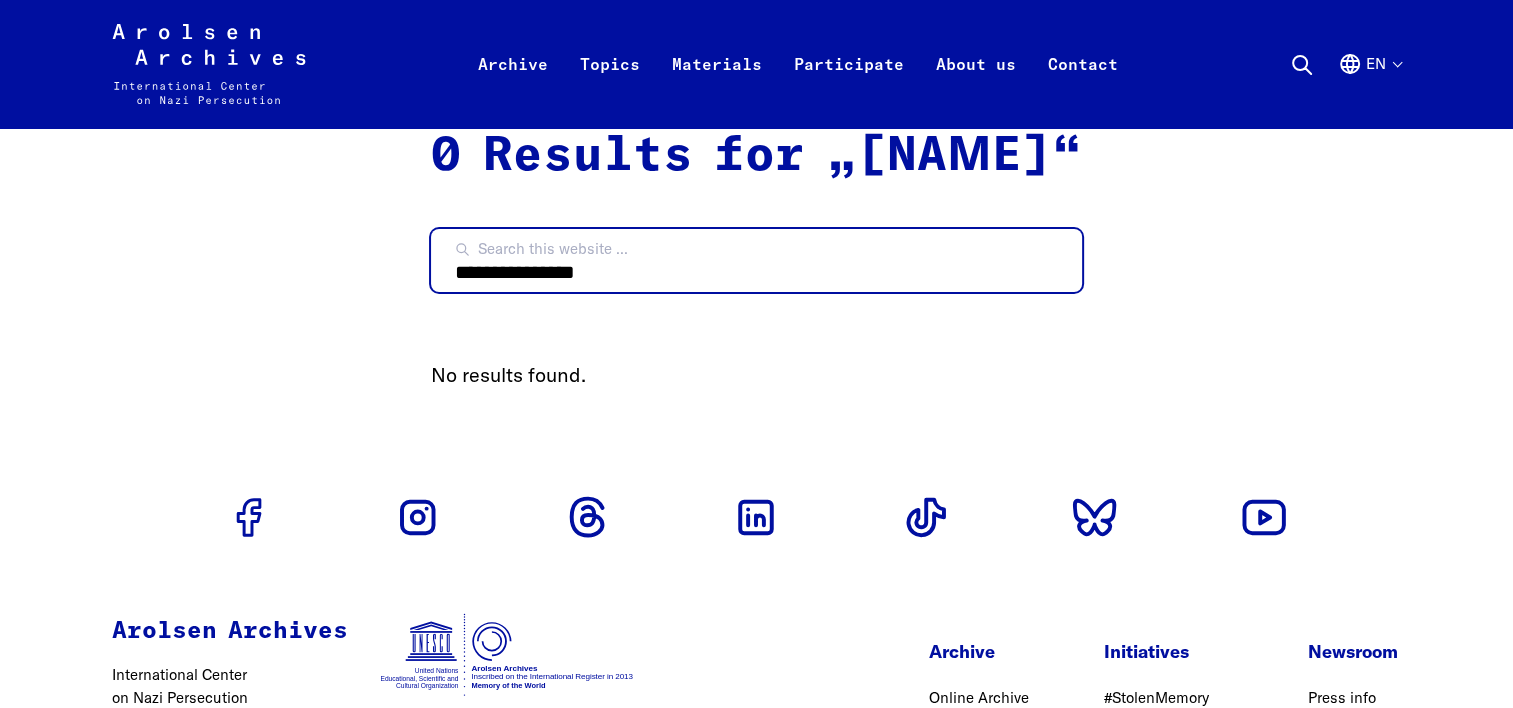 click on "**********" at bounding box center (756, 260) 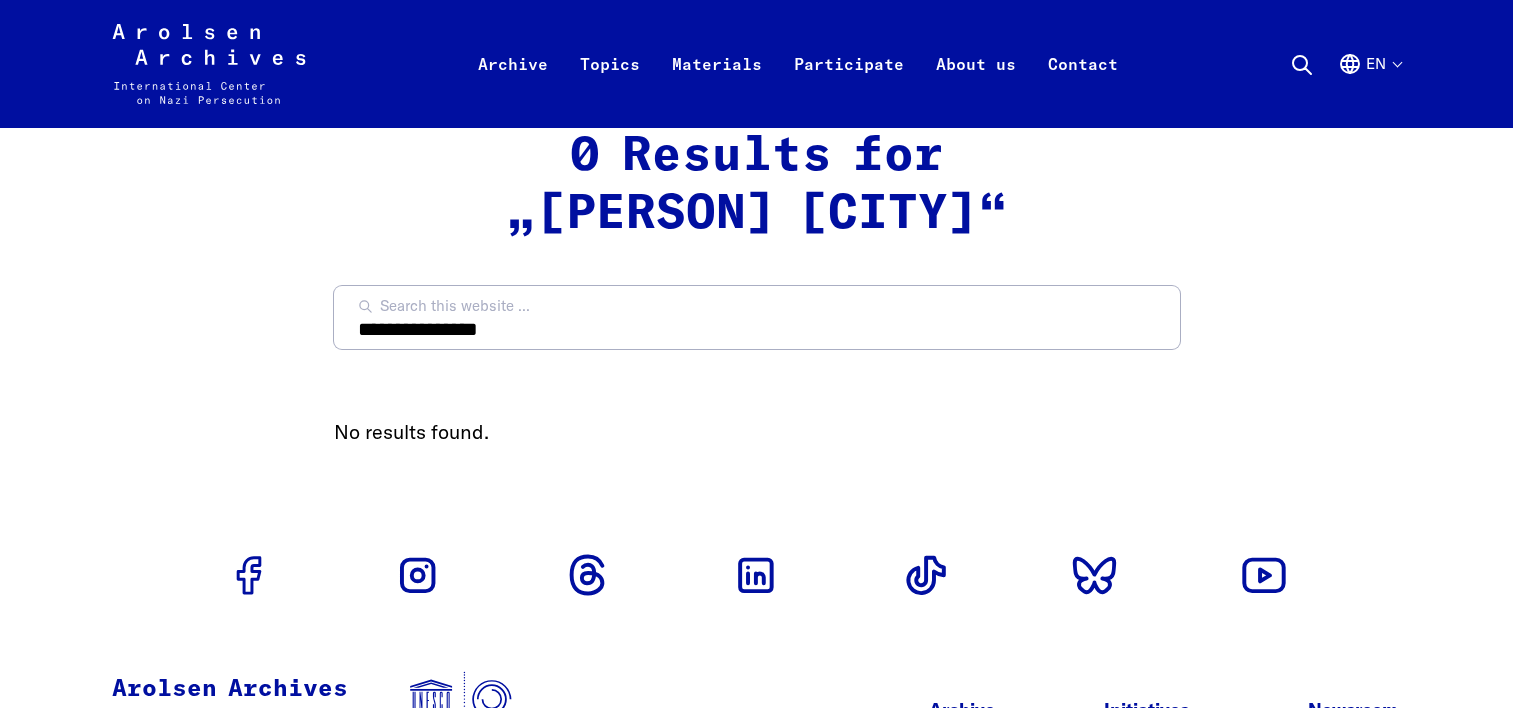 scroll, scrollTop: 0, scrollLeft: 0, axis: both 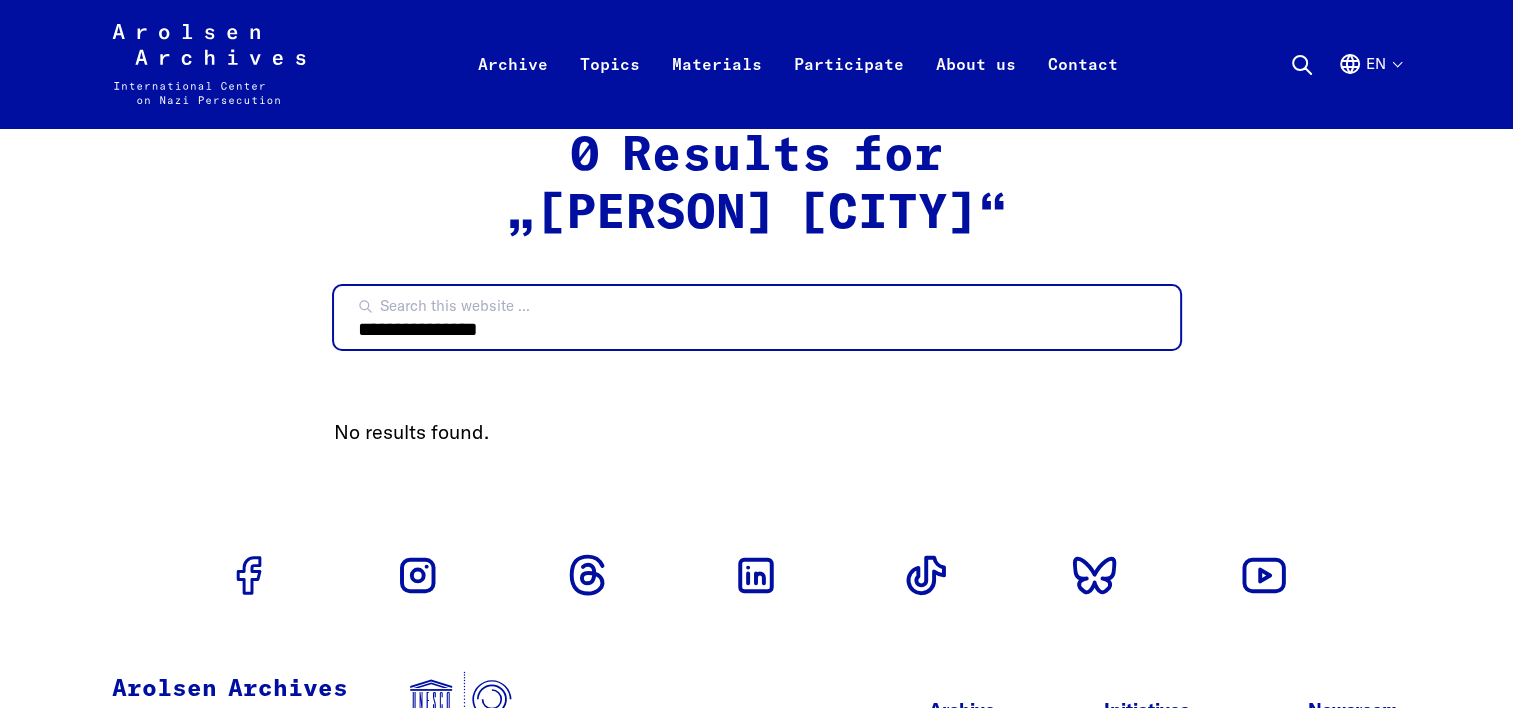 click on "**********" at bounding box center [757, 317] 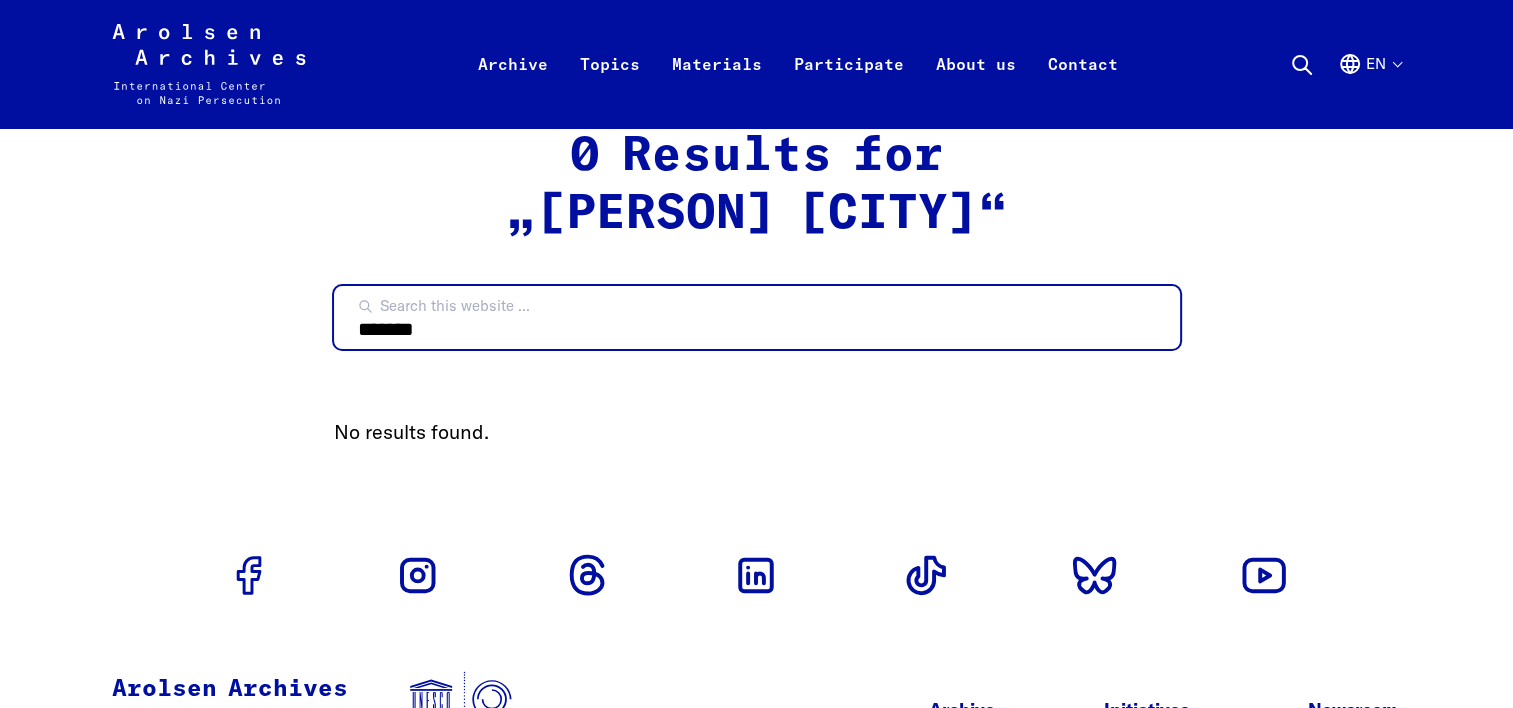 type on "******" 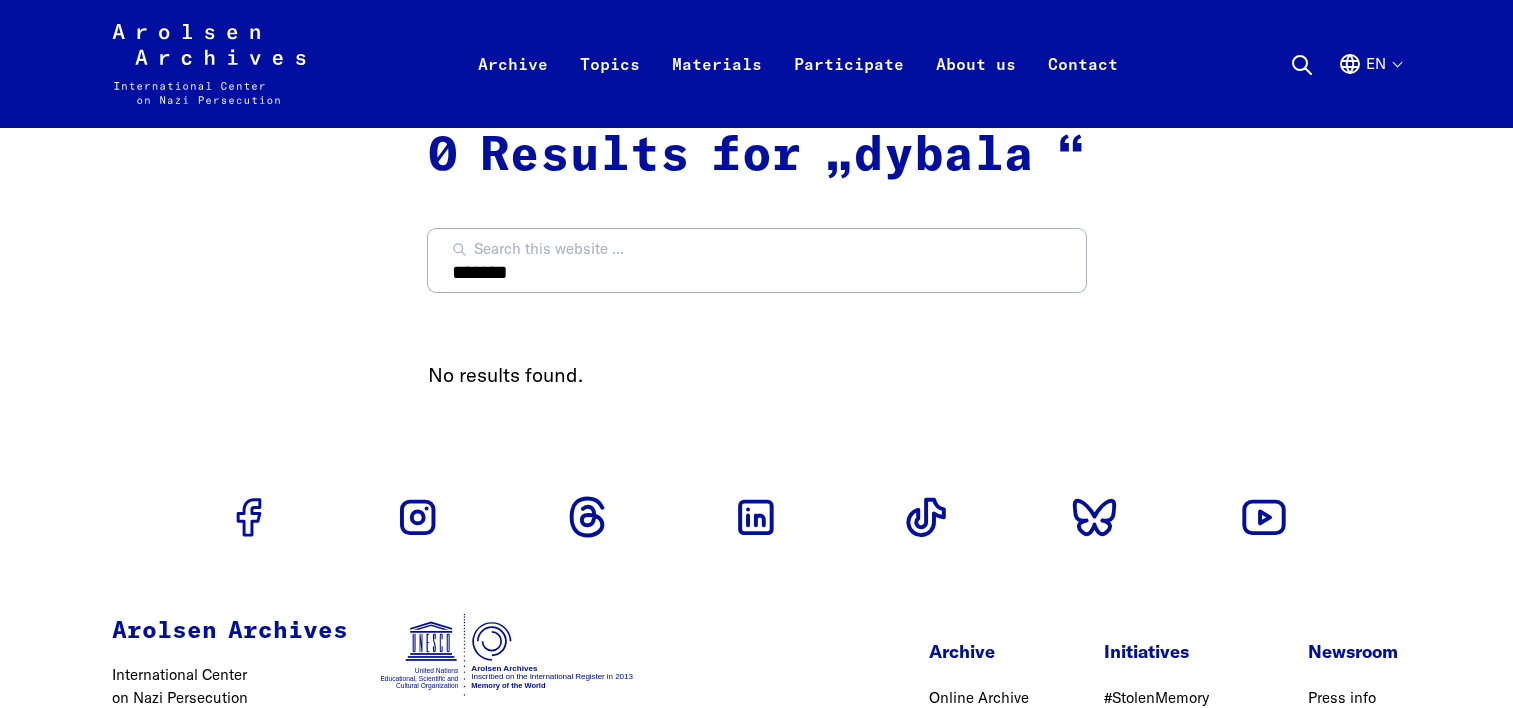 scroll, scrollTop: 0, scrollLeft: 0, axis: both 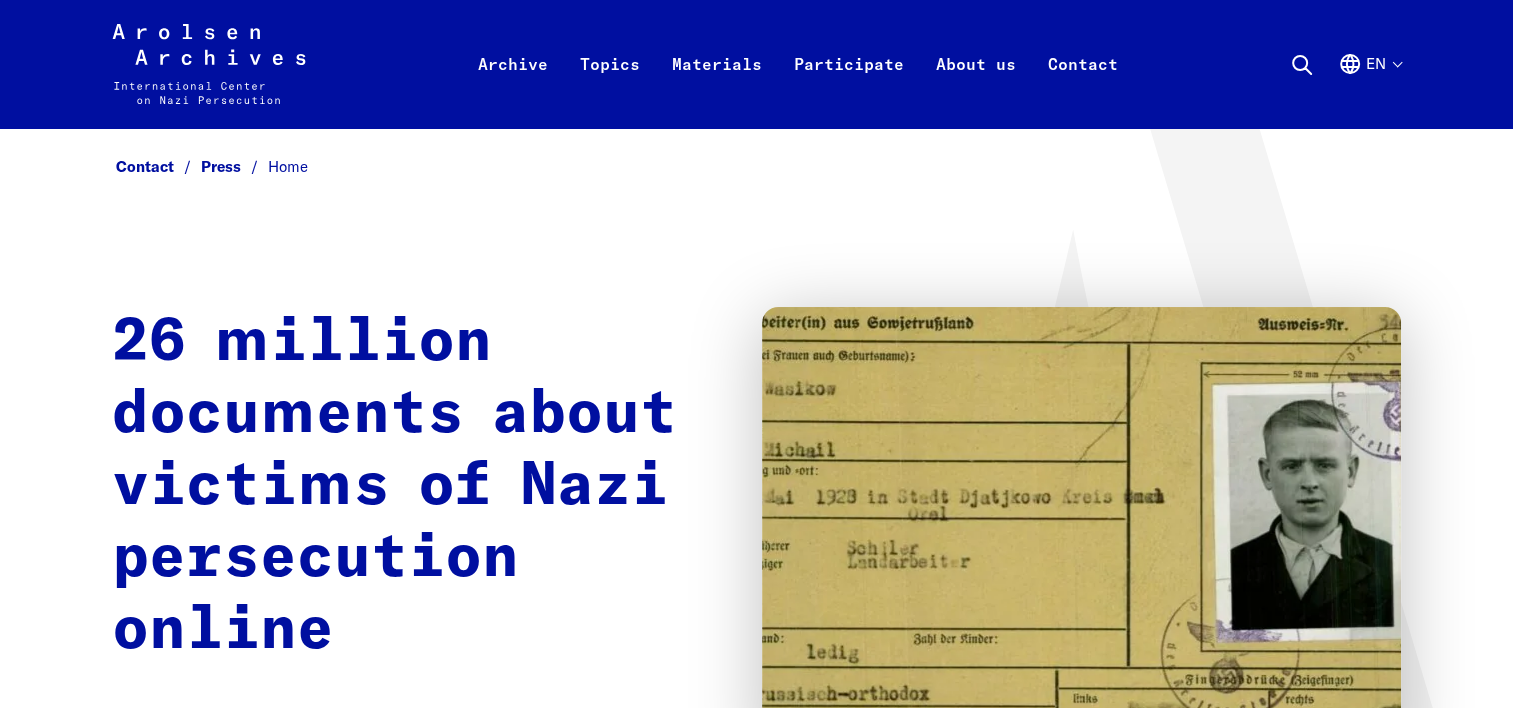click 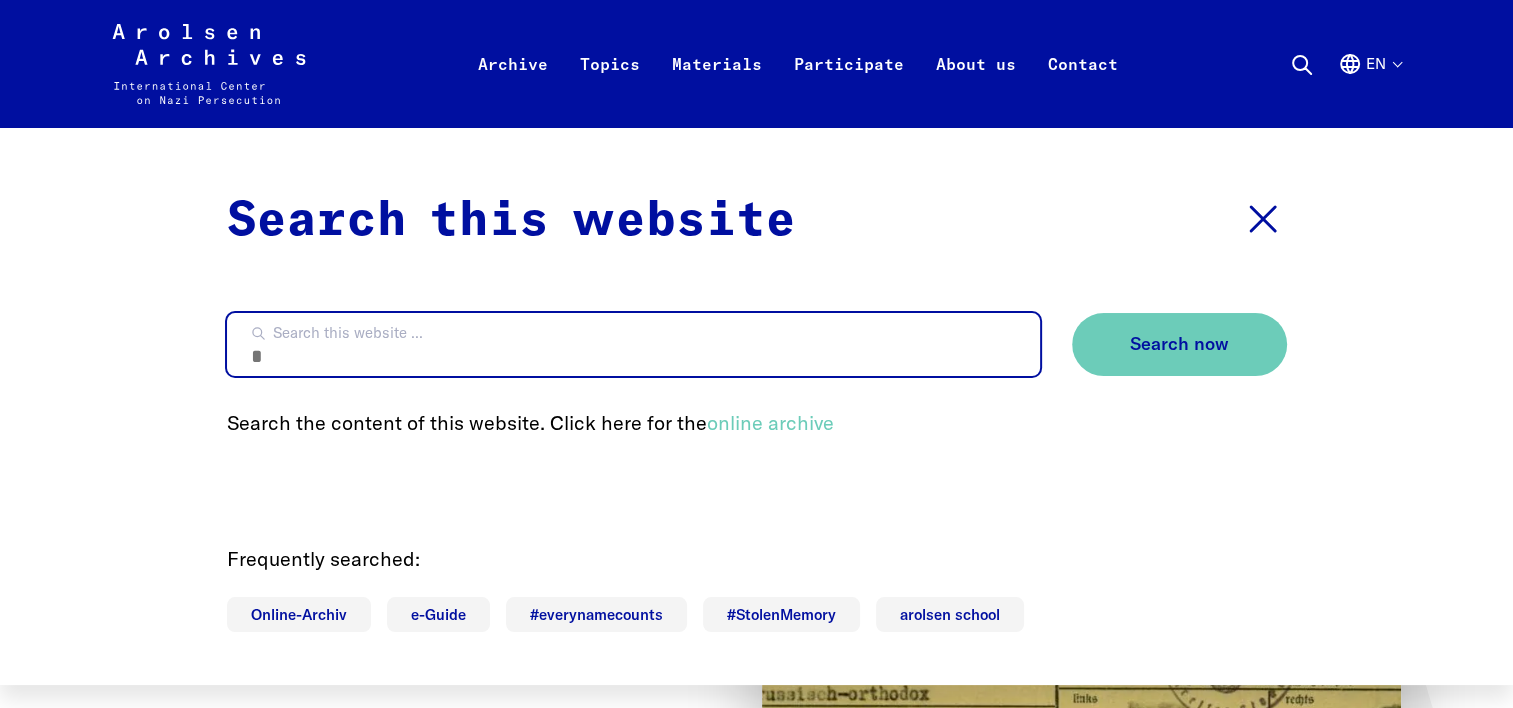 click on "Search this website ..." at bounding box center [633, 344] 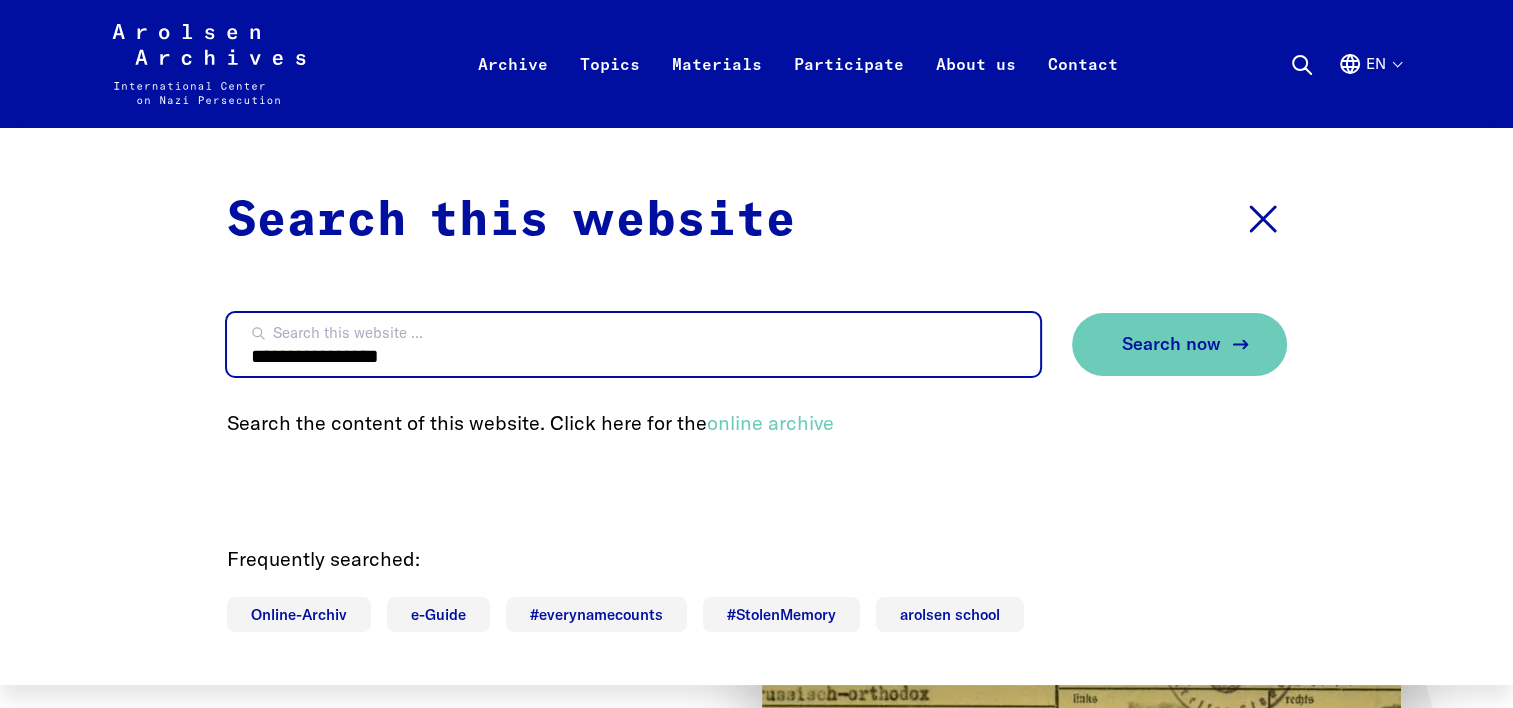 type on "**********" 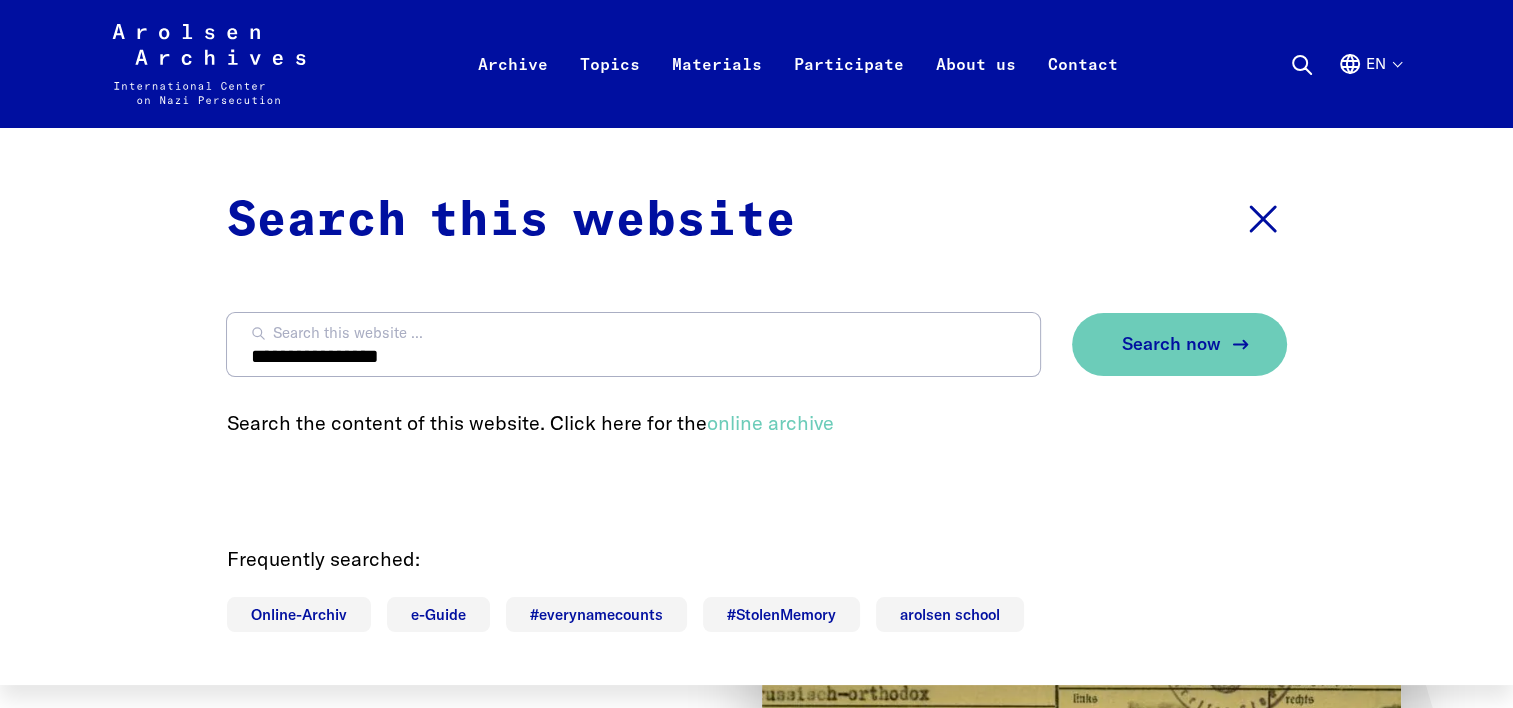 click on "Search now" at bounding box center (1171, 344) 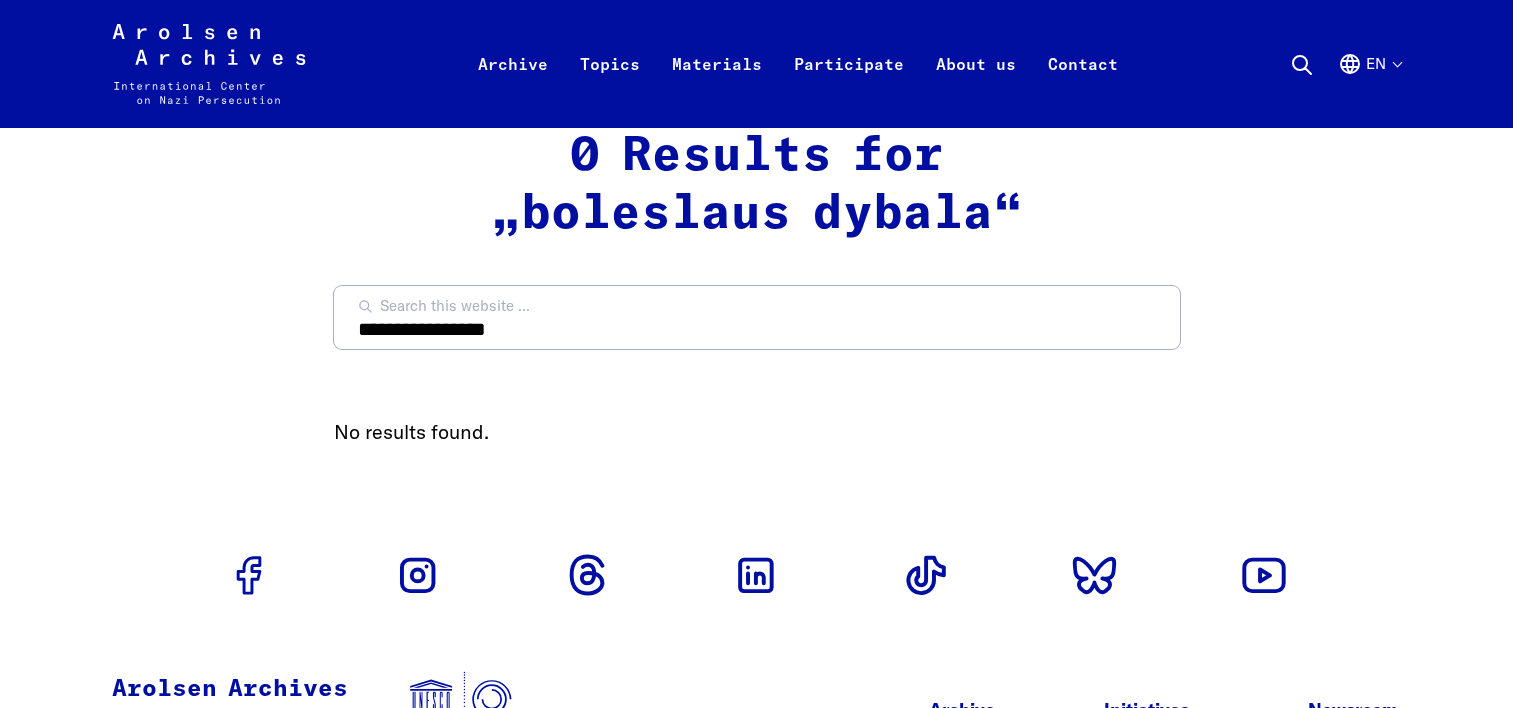 scroll, scrollTop: 0, scrollLeft: 0, axis: both 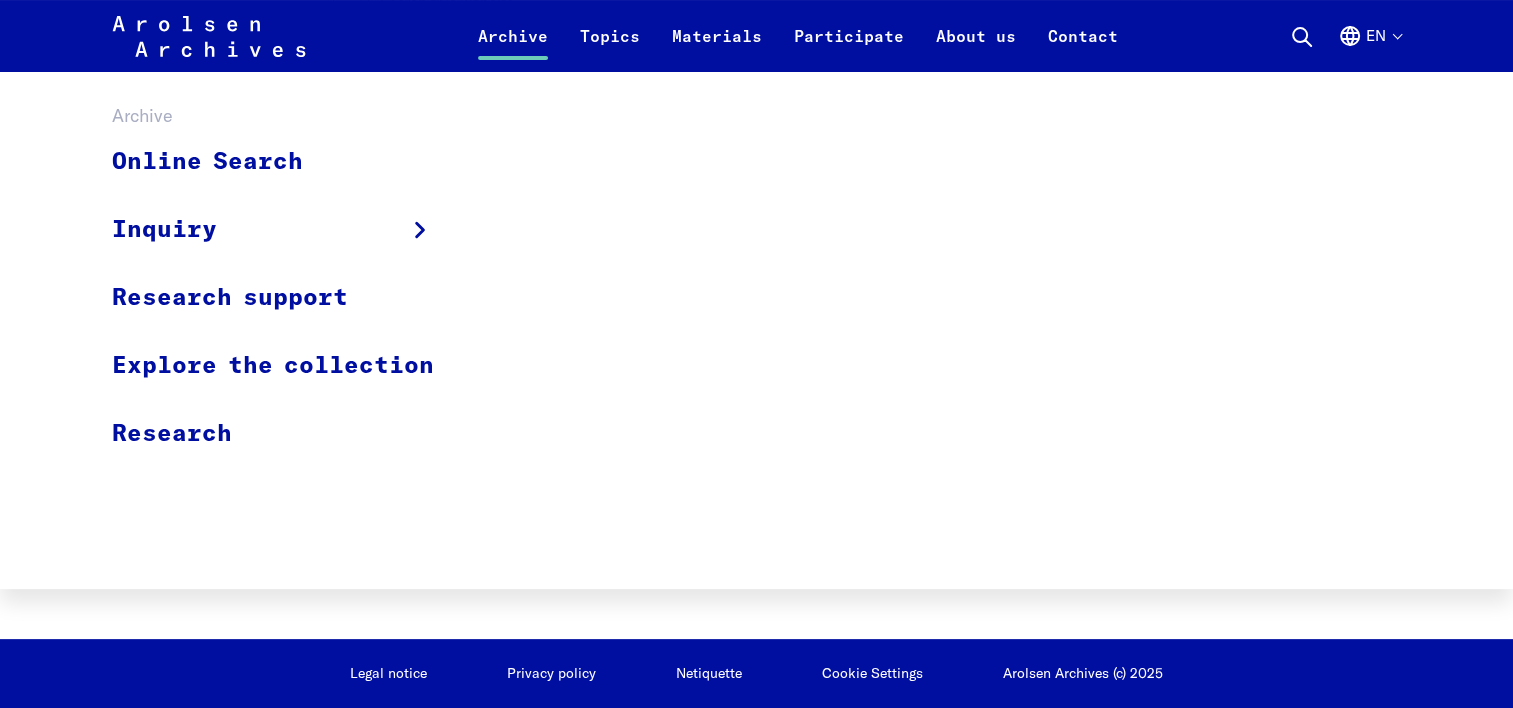 click on "Archive" at bounding box center (513, 48) 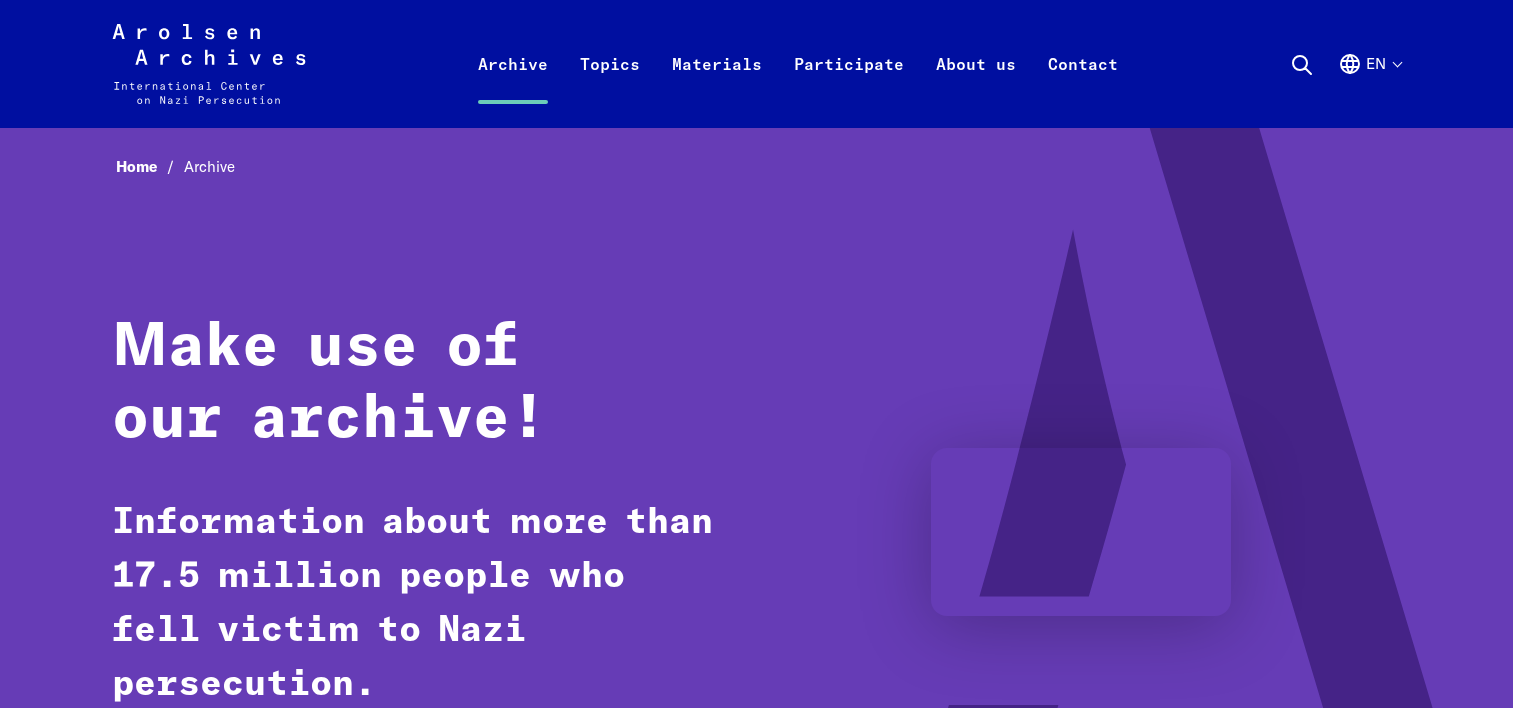 scroll, scrollTop: 0, scrollLeft: 0, axis: both 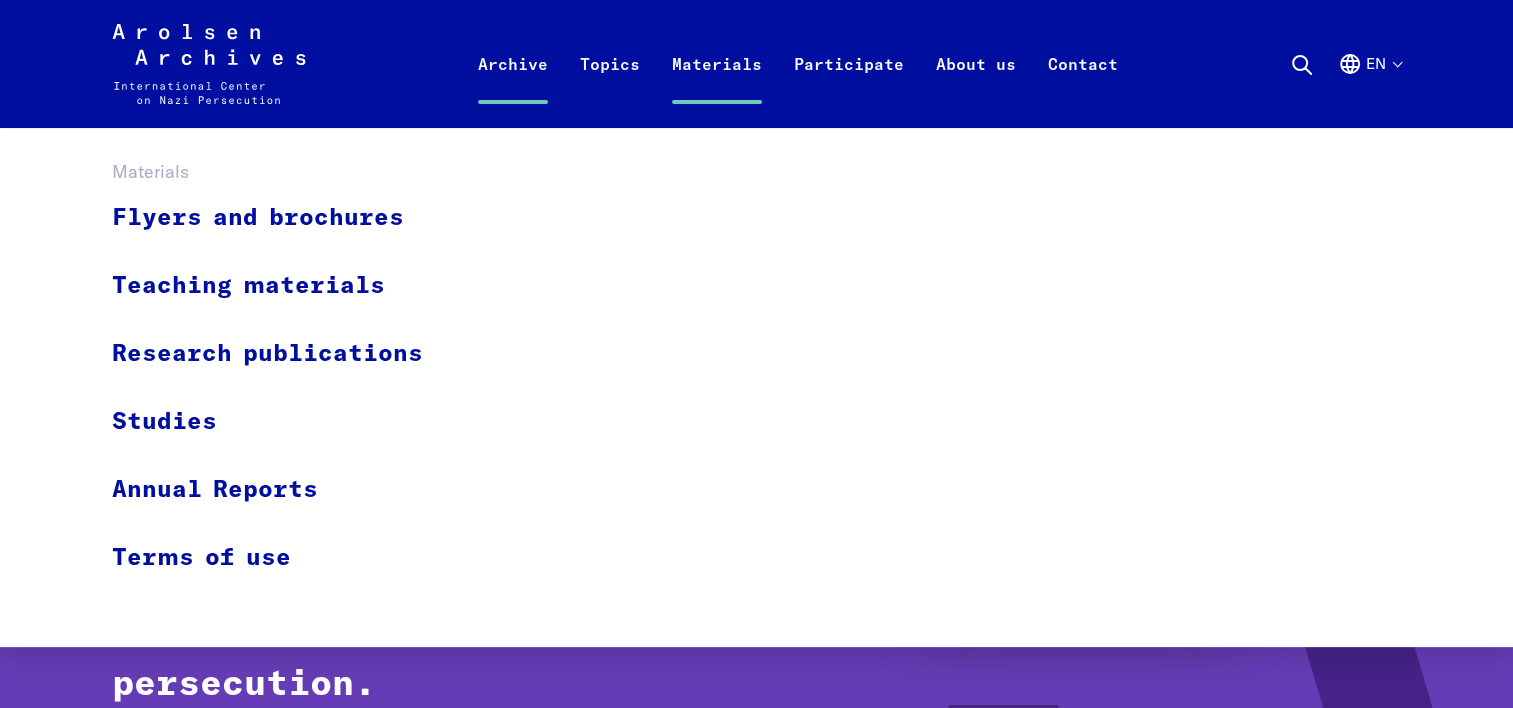 click on "Materials" at bounding box center [717, 88] 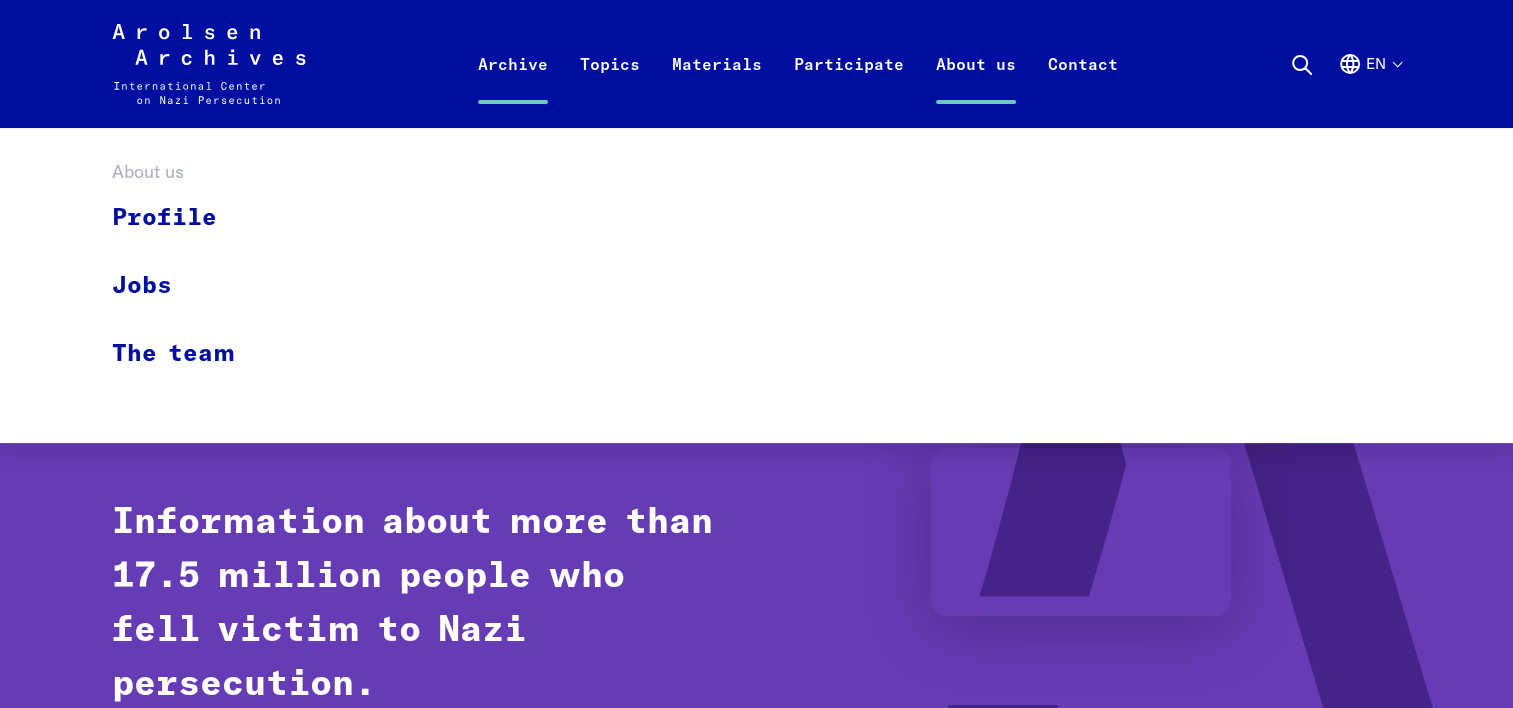 click on "About us" at bounding box center (976, 88) 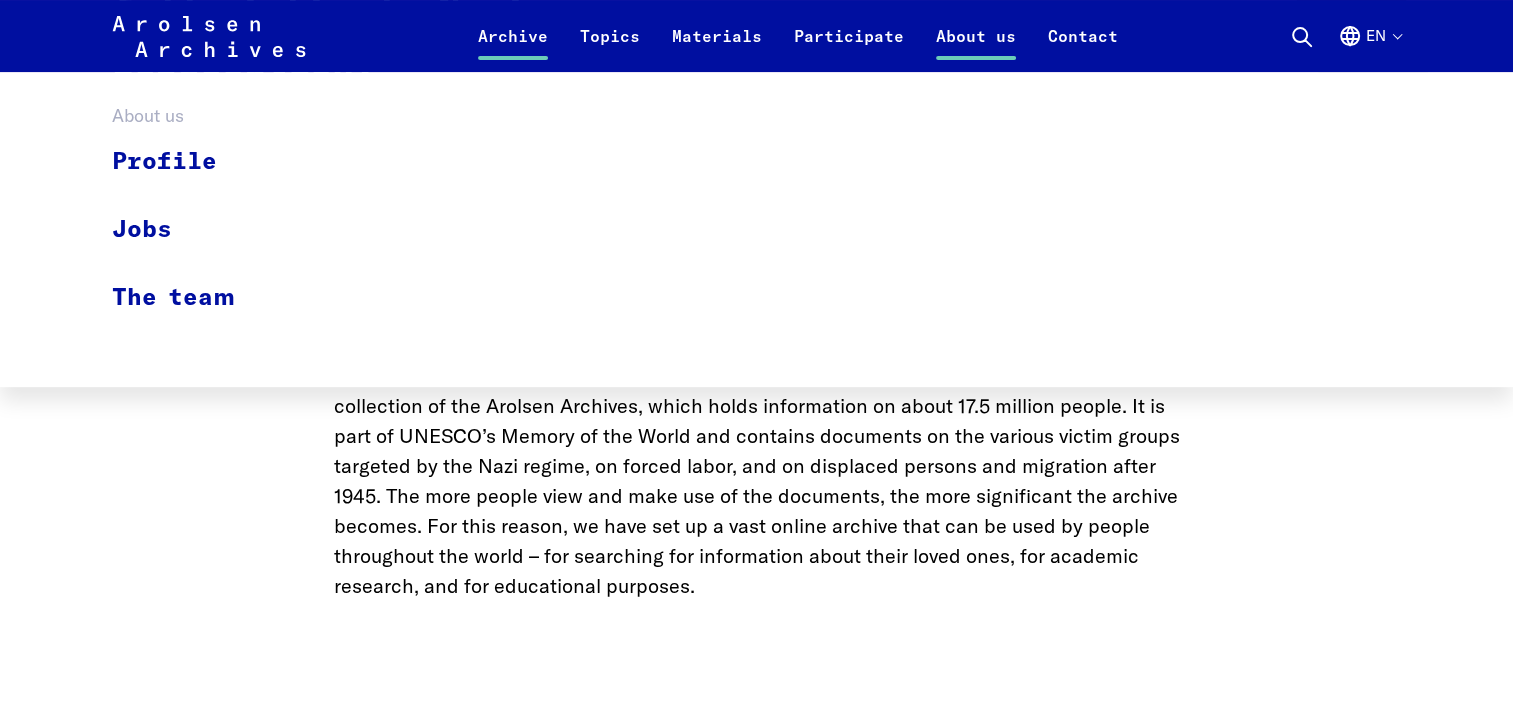 scroll, scrollTop: 1238, scrollLeft: 0, axis: vertical 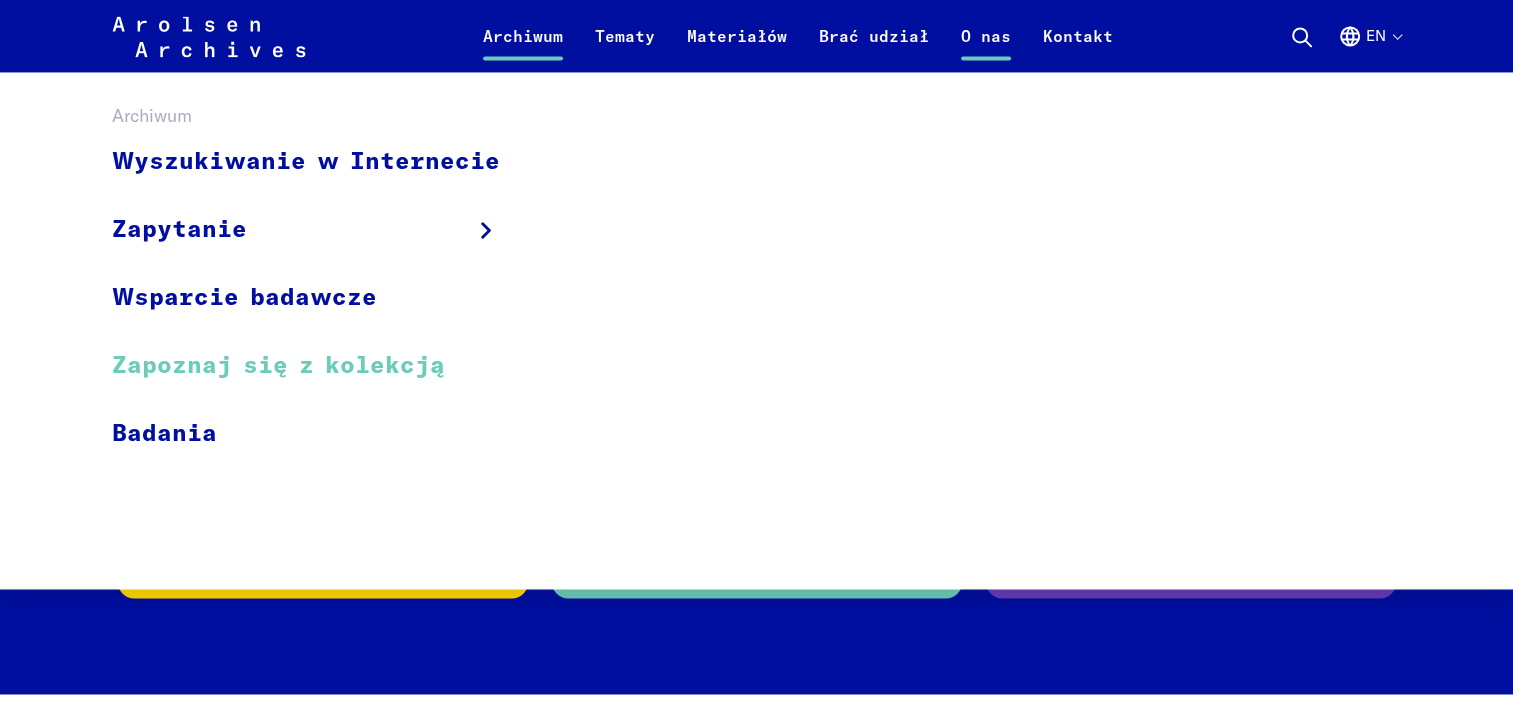 click on "Zapoznaj się z kolekcją" at bounding box center (319, 366) 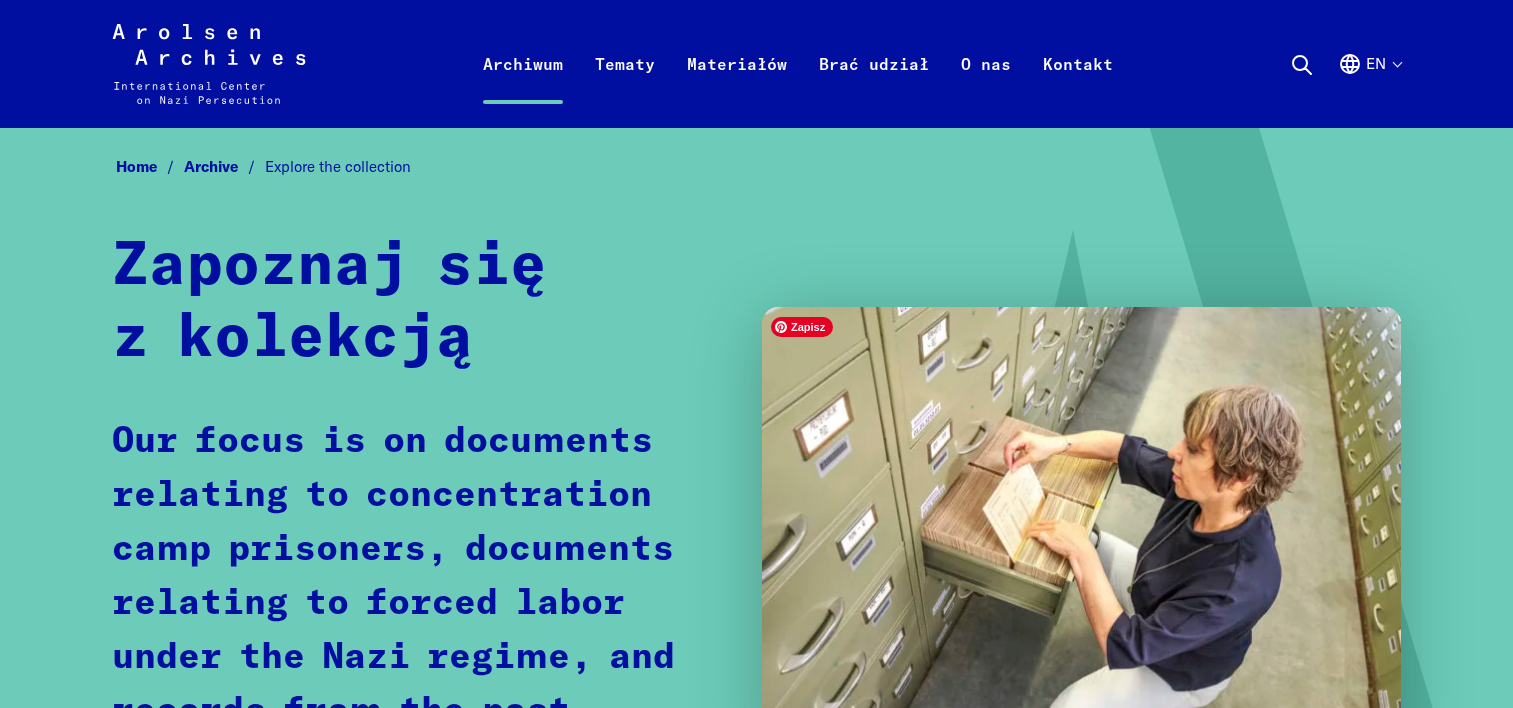 scroll, scrollTop: 0, scrollLeft: 0, axis: both 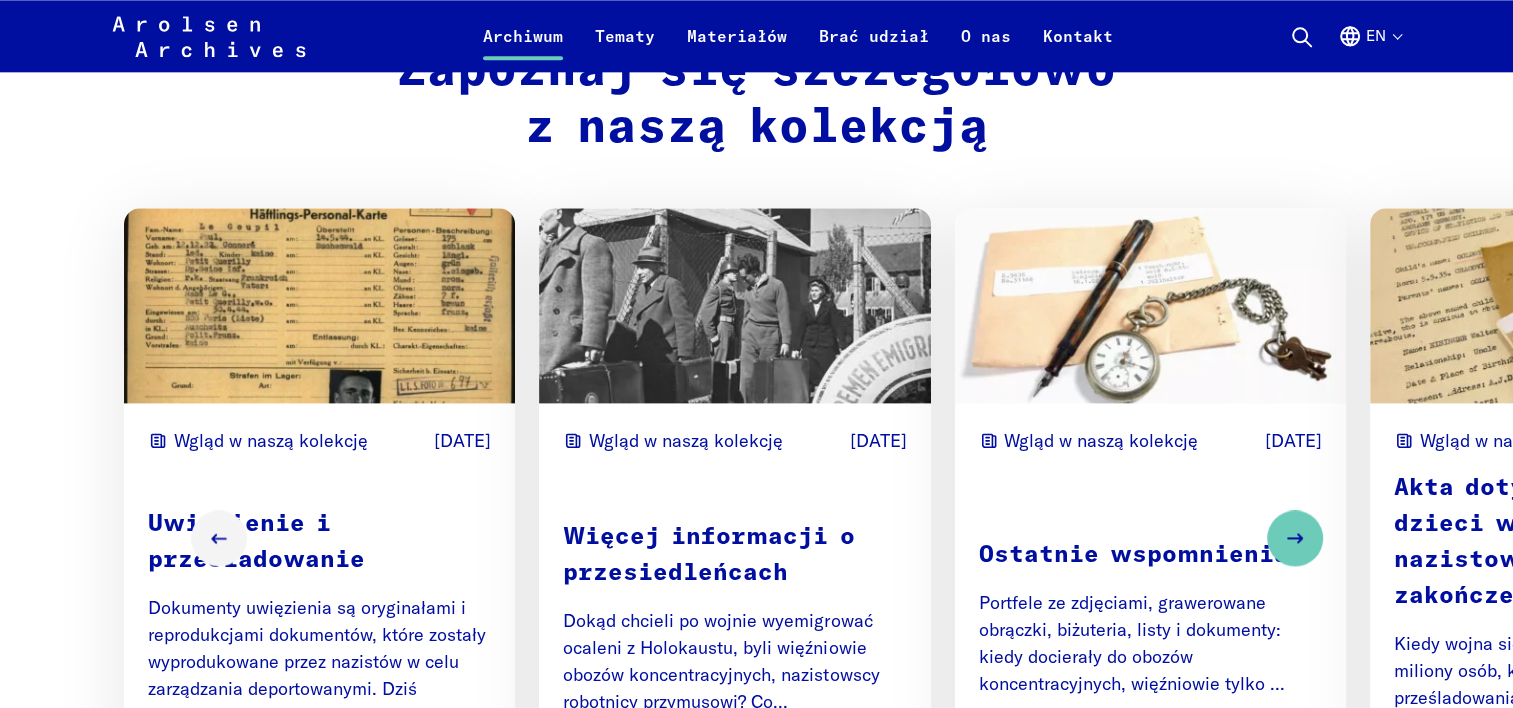 click 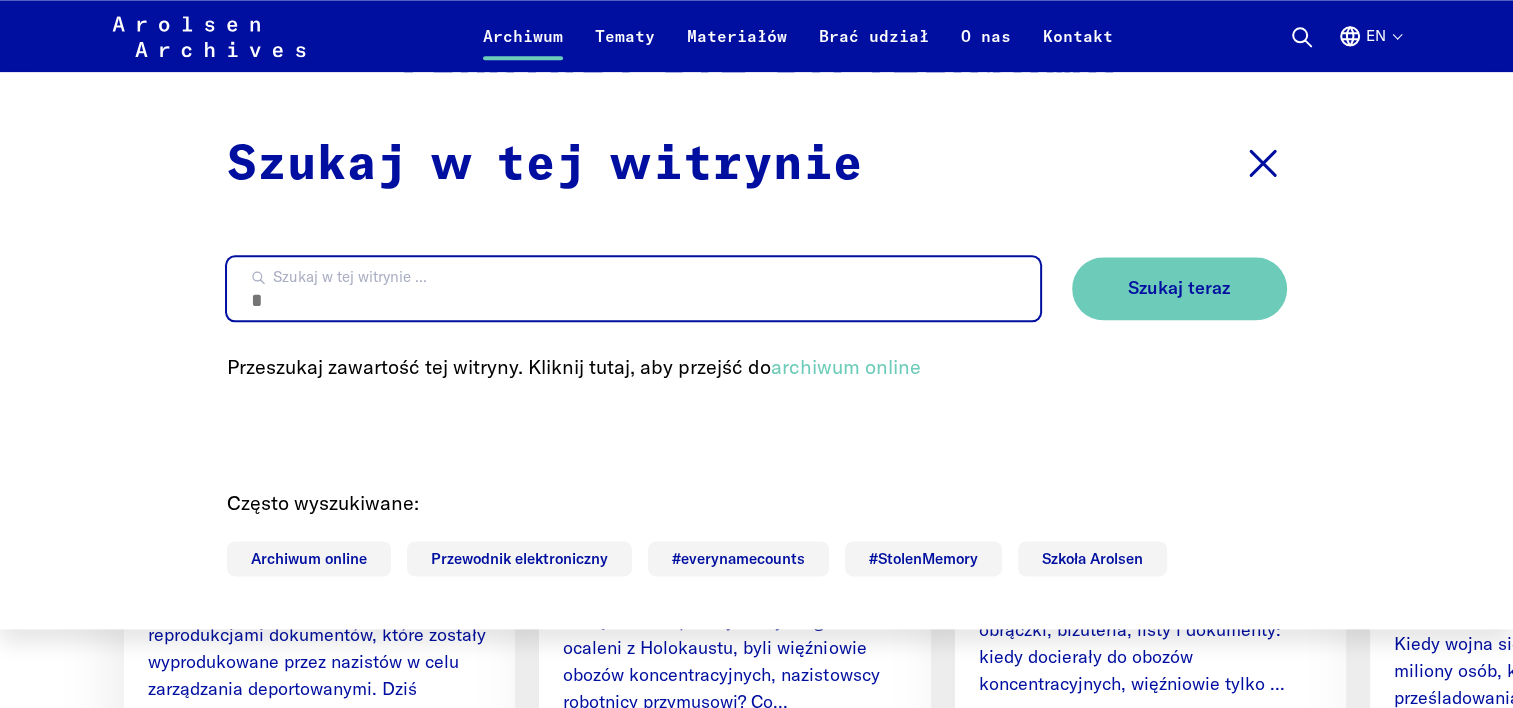 click on "Szukaj w tej witrynie ..." at bounding box center (633, 288) 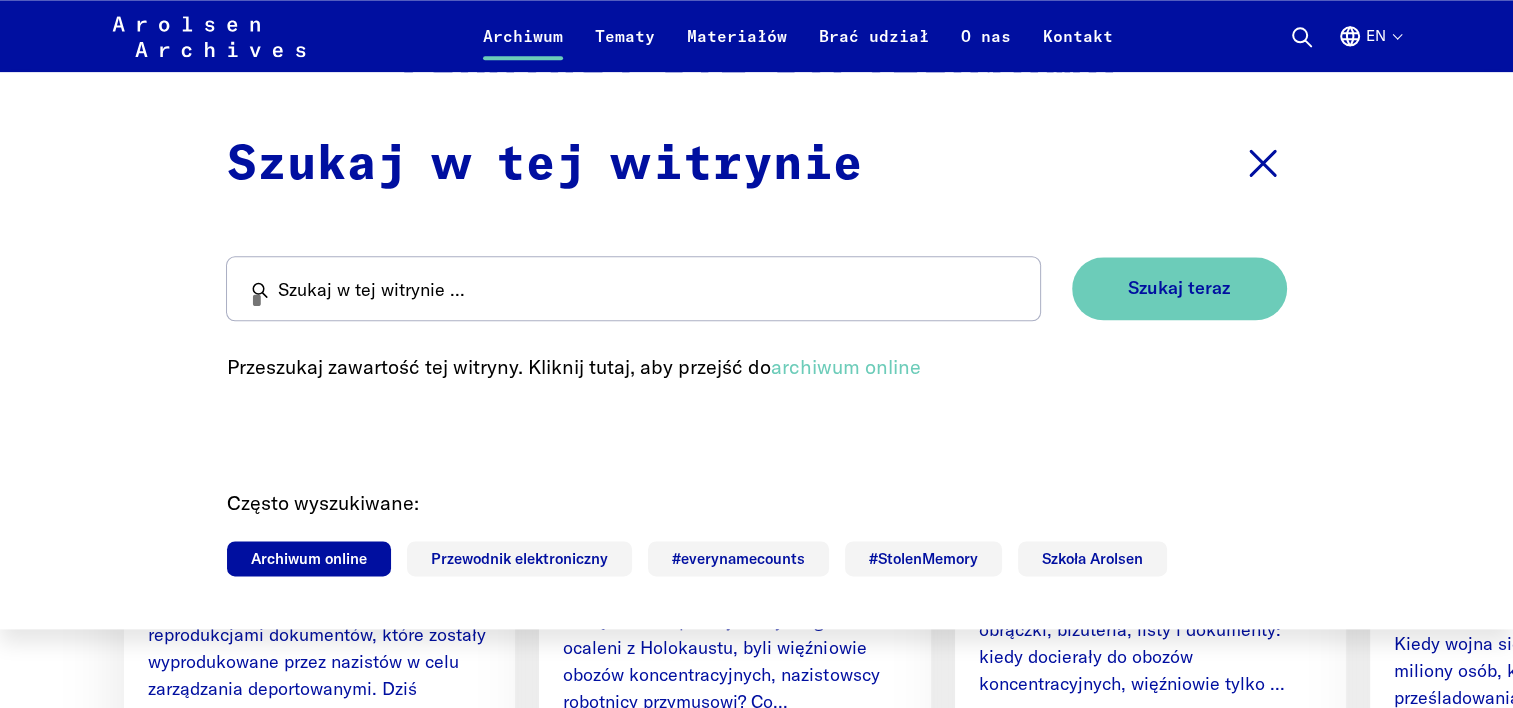 click on "Archiwum online" at bounding box center (309, 558) 